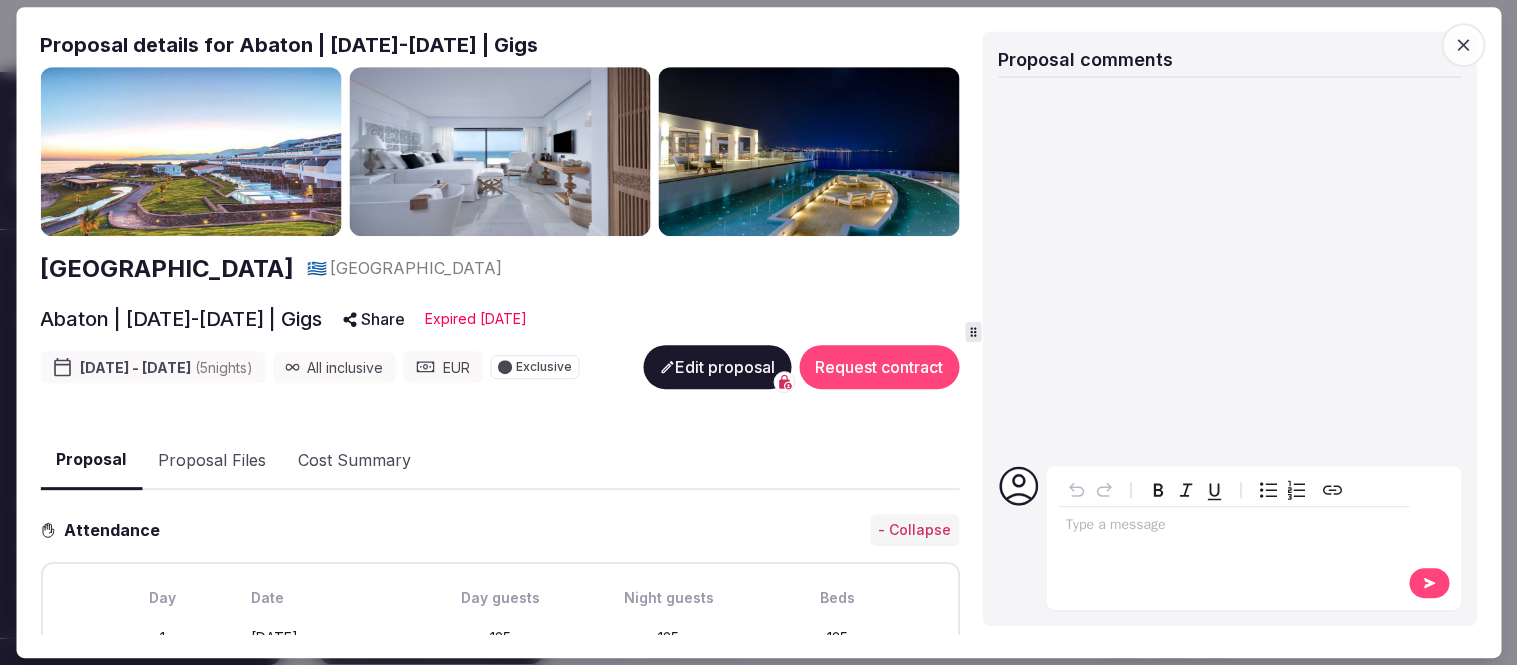 scroll, scrollTop: 0, scrollLeft: 0, axis: both 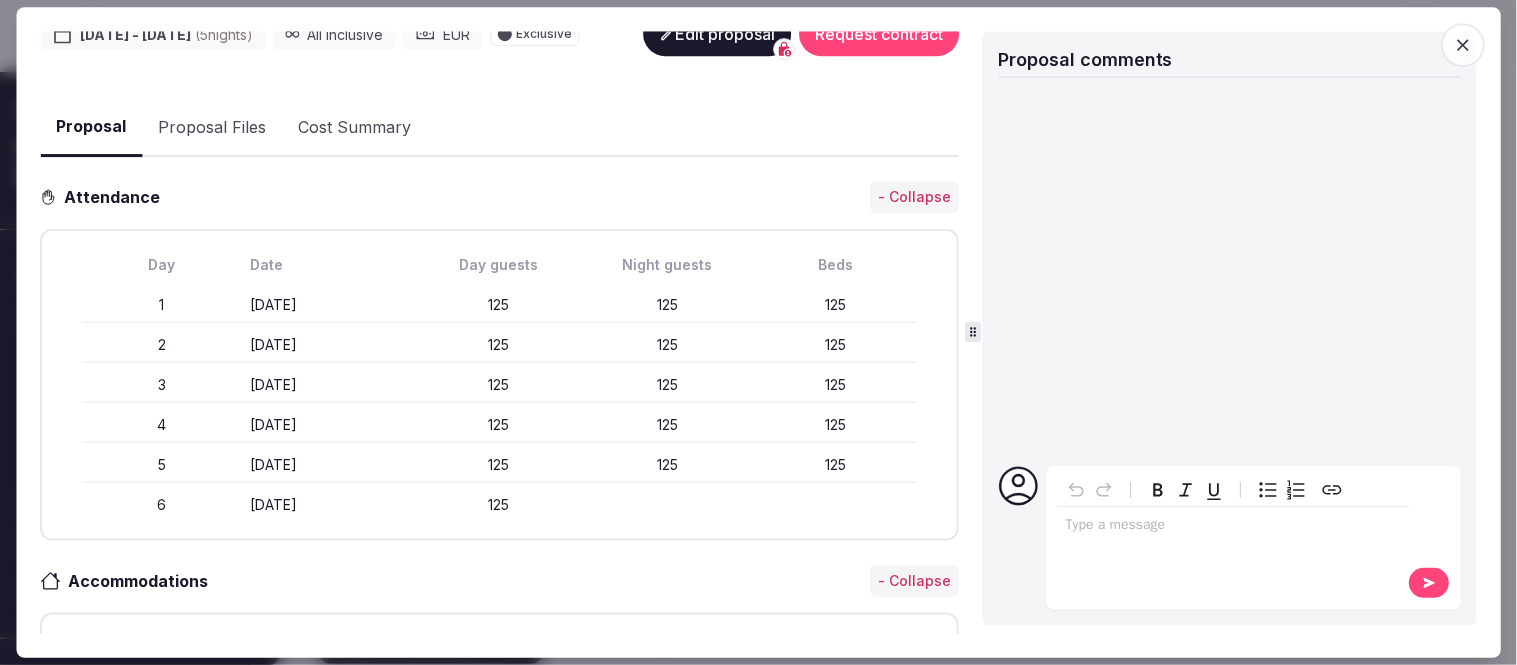 click 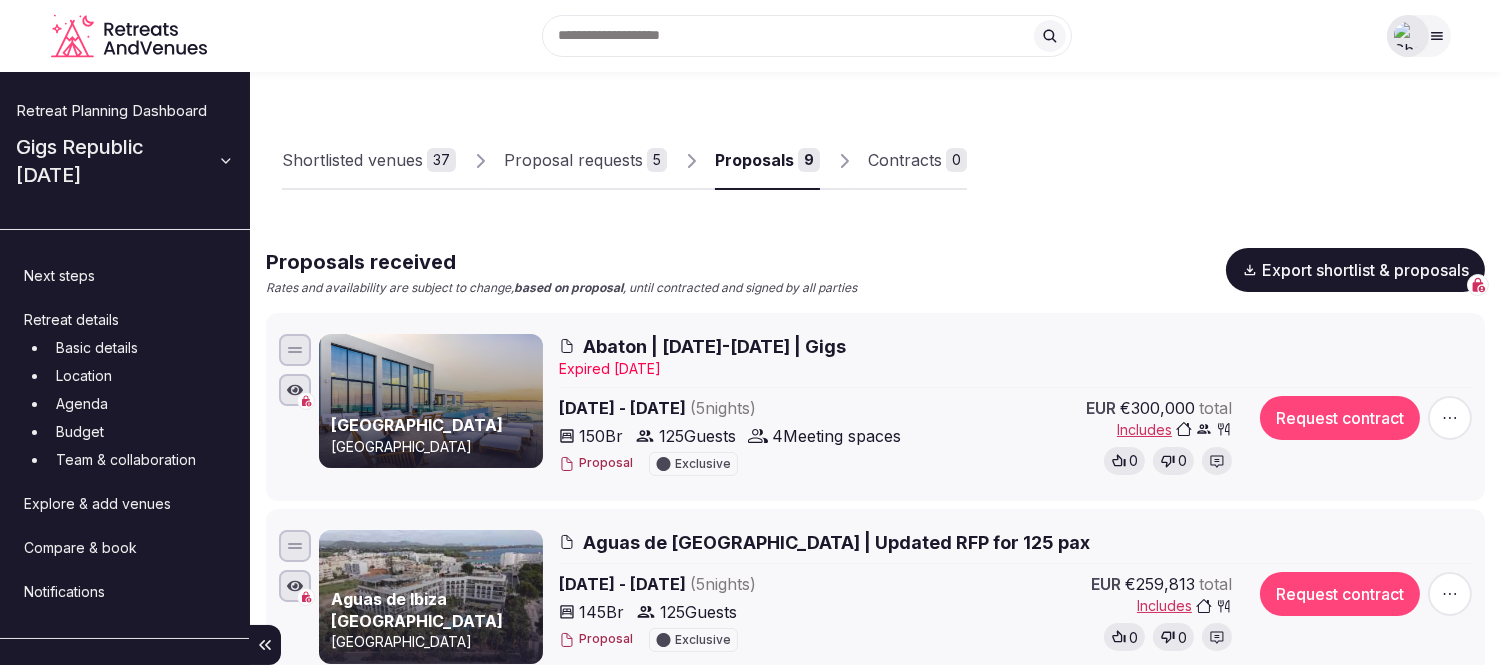 click 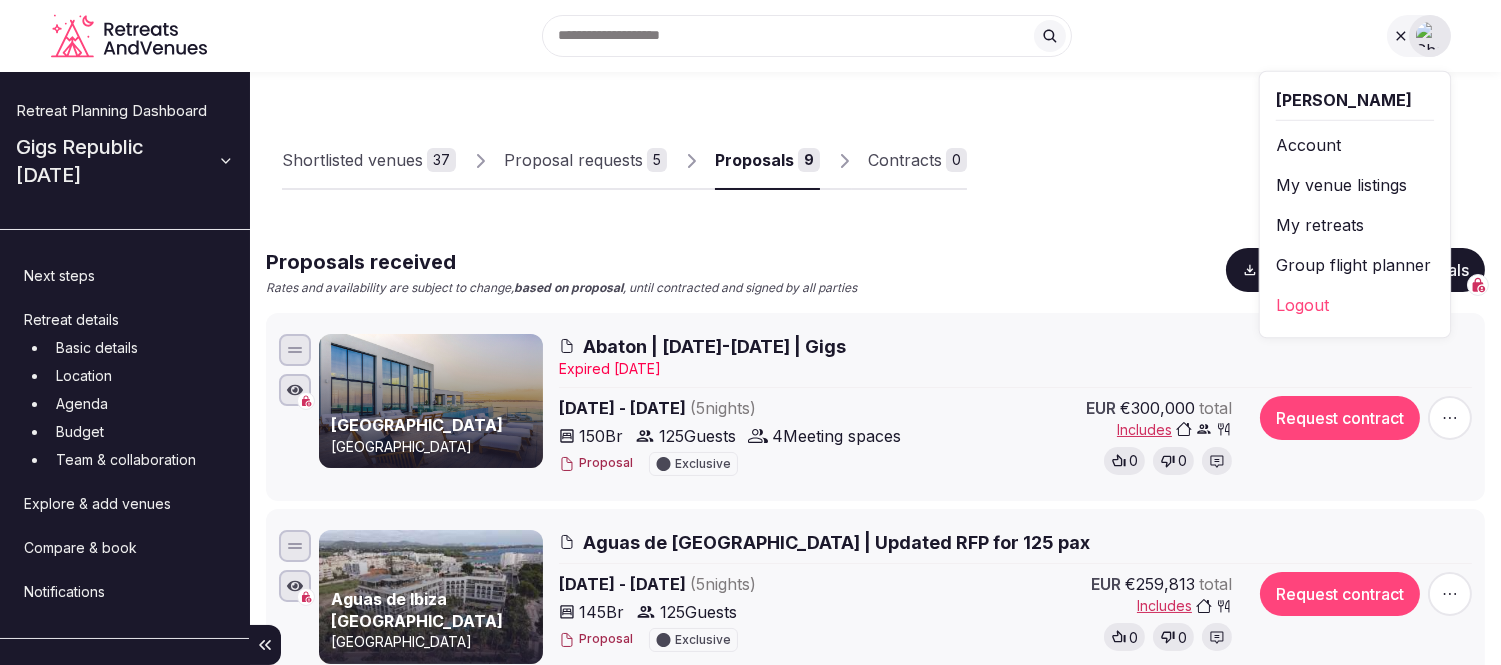 click on "My retreats" at bounding box center [1354, 225] 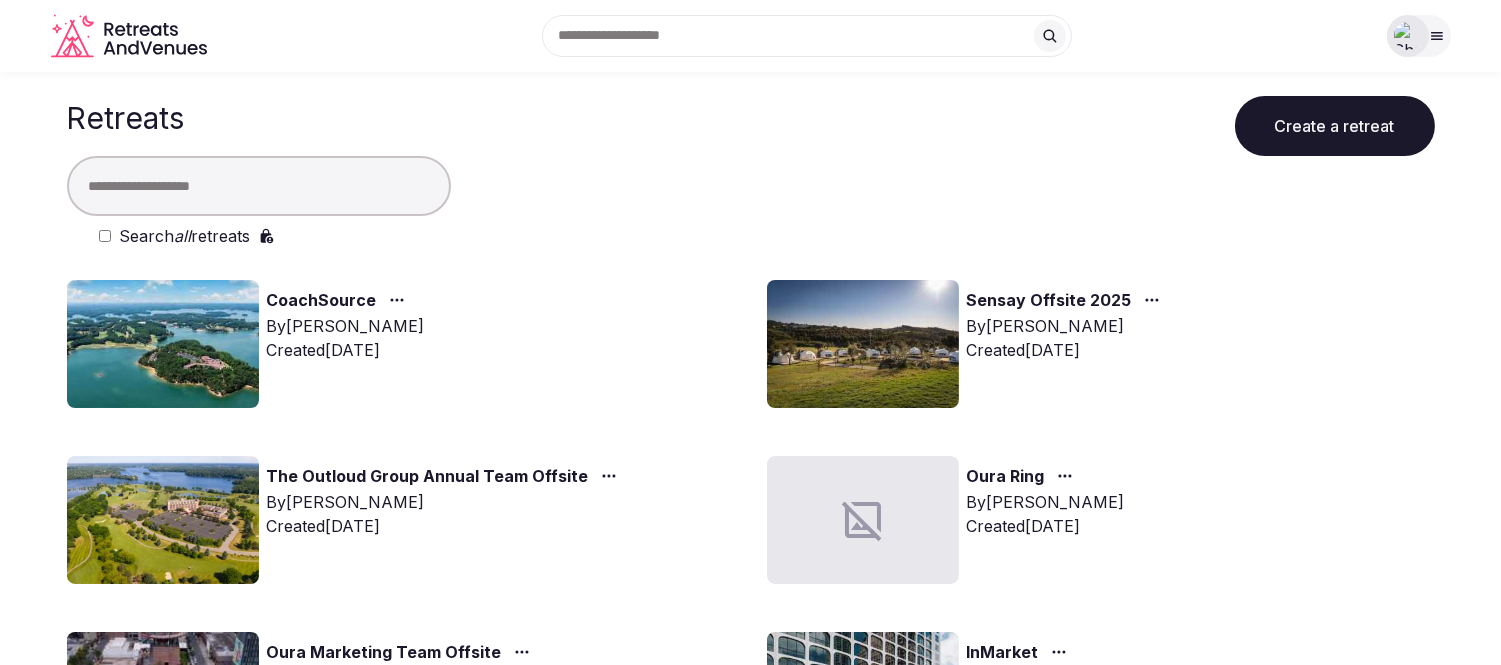 click at bounding box center [259, 186] 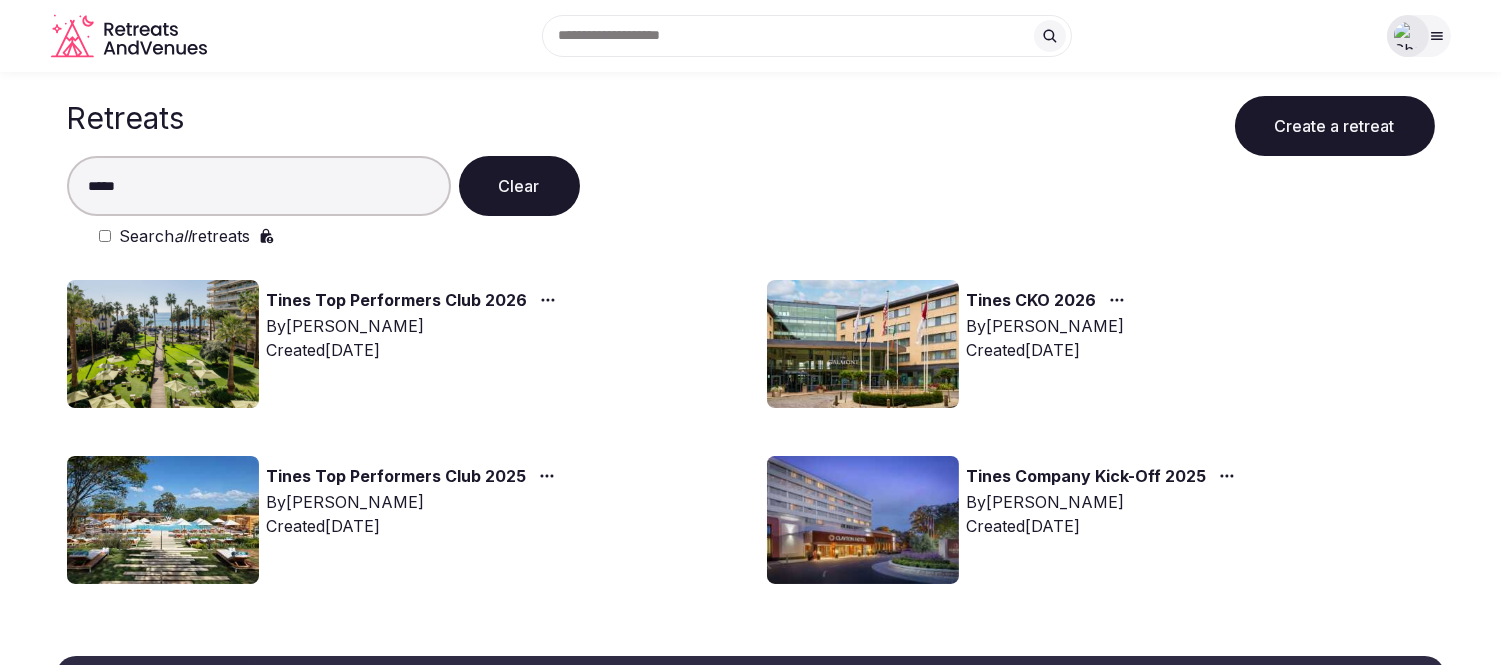 type on "*****" 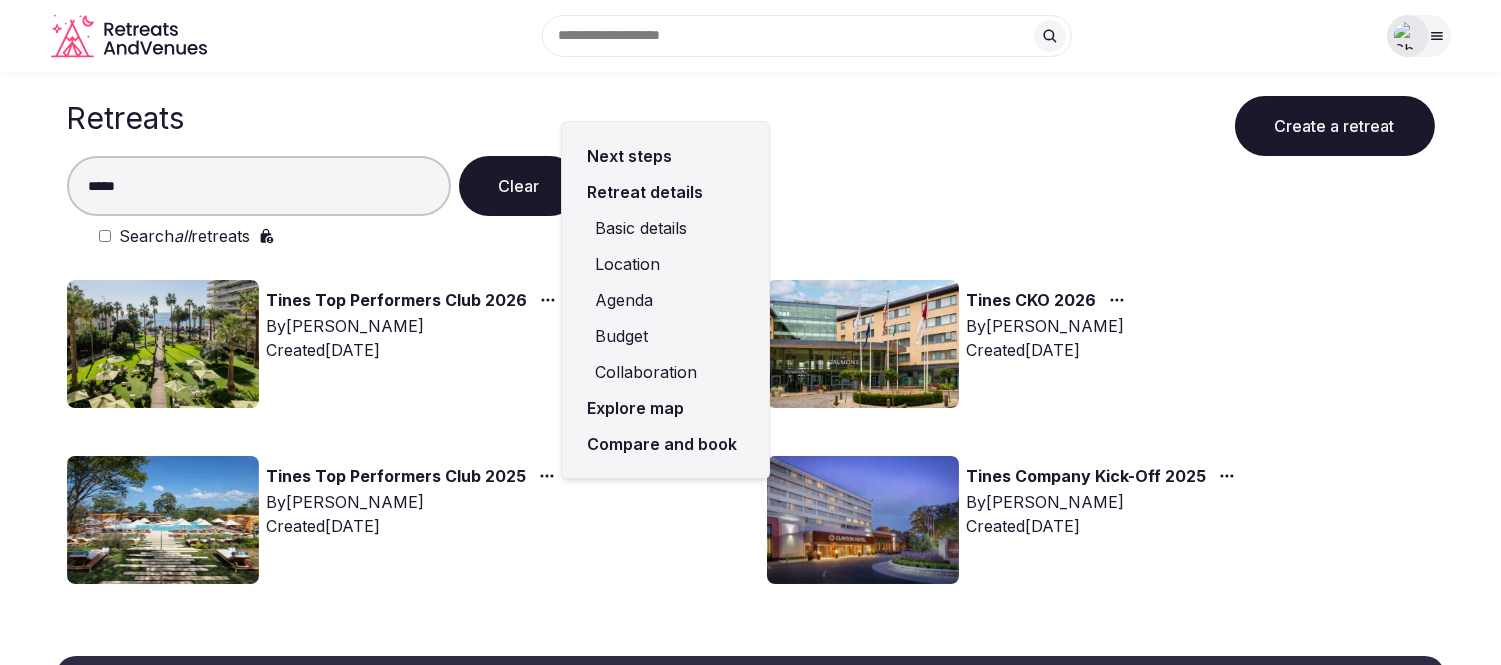click on "Compare and book" at bounding box center [665, 444] 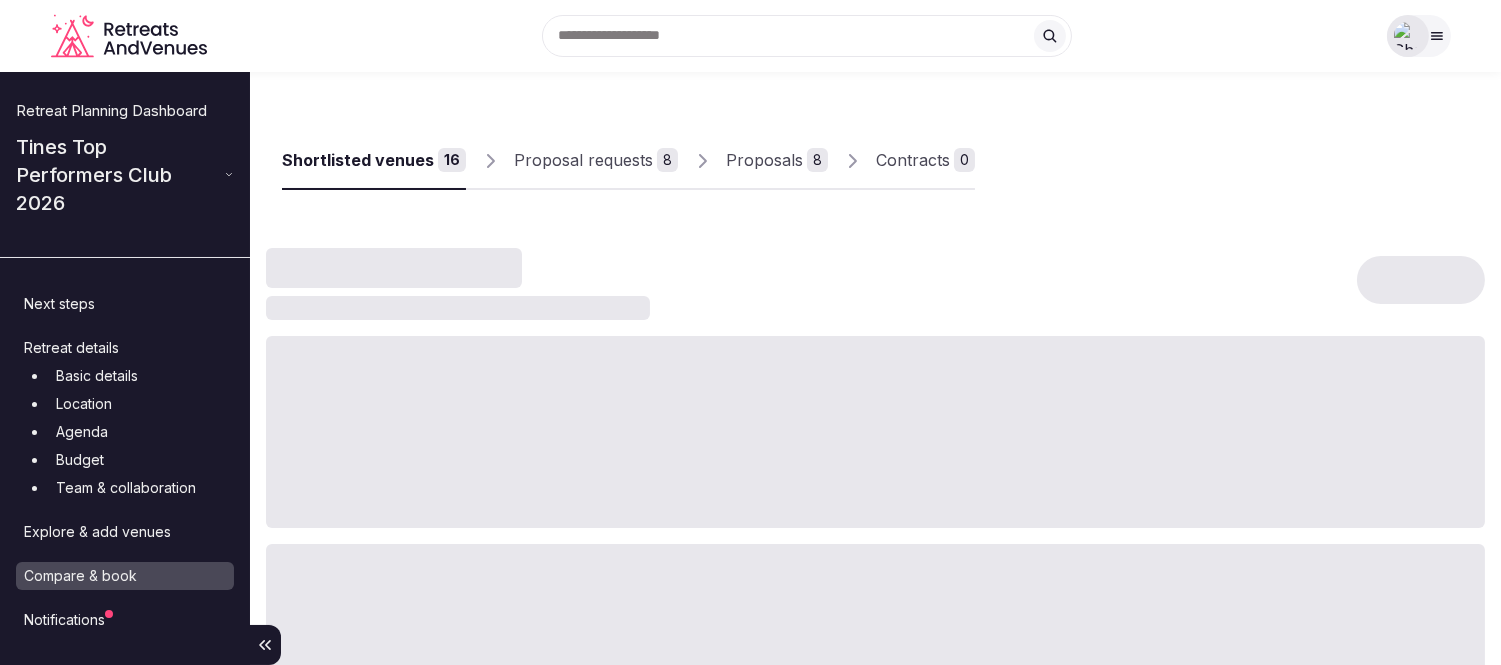 click on "Proposals" at bounding box center (764, 160) 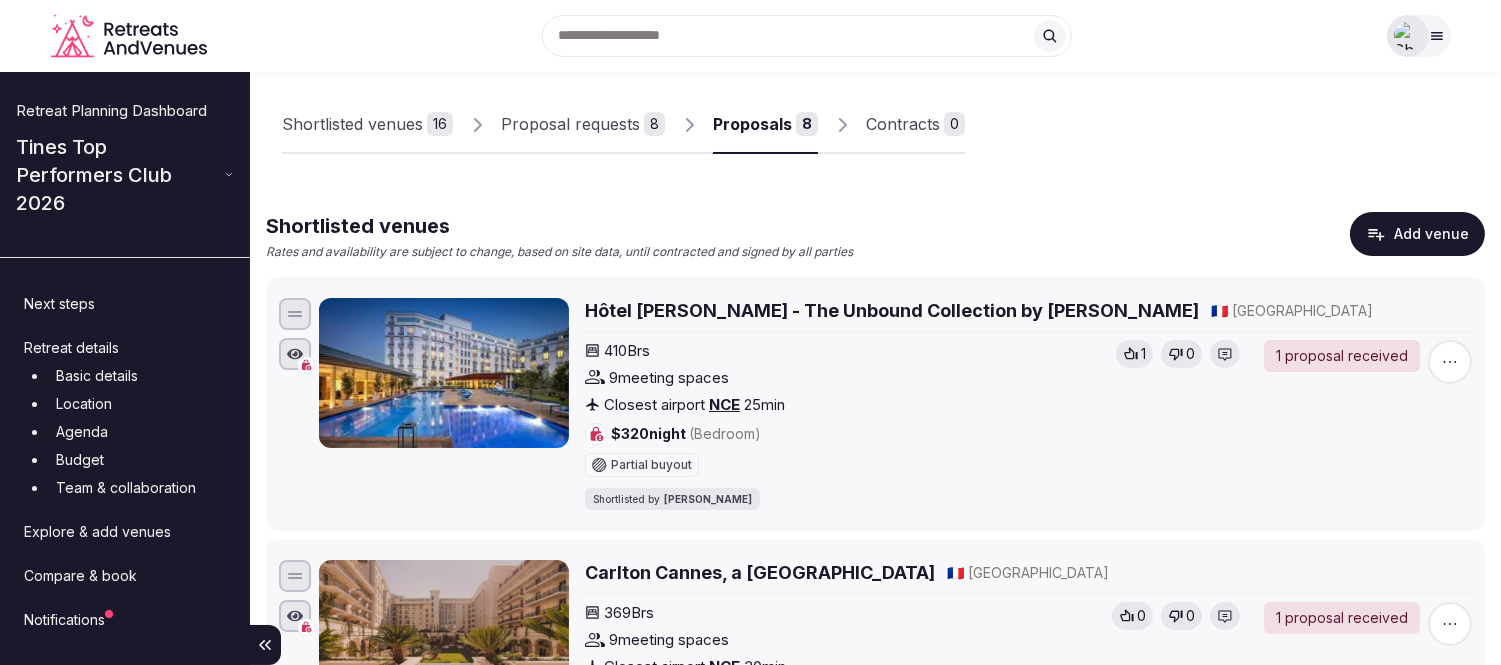 scroll, scrollTop: 0, scrollLeft: 0, axis: both 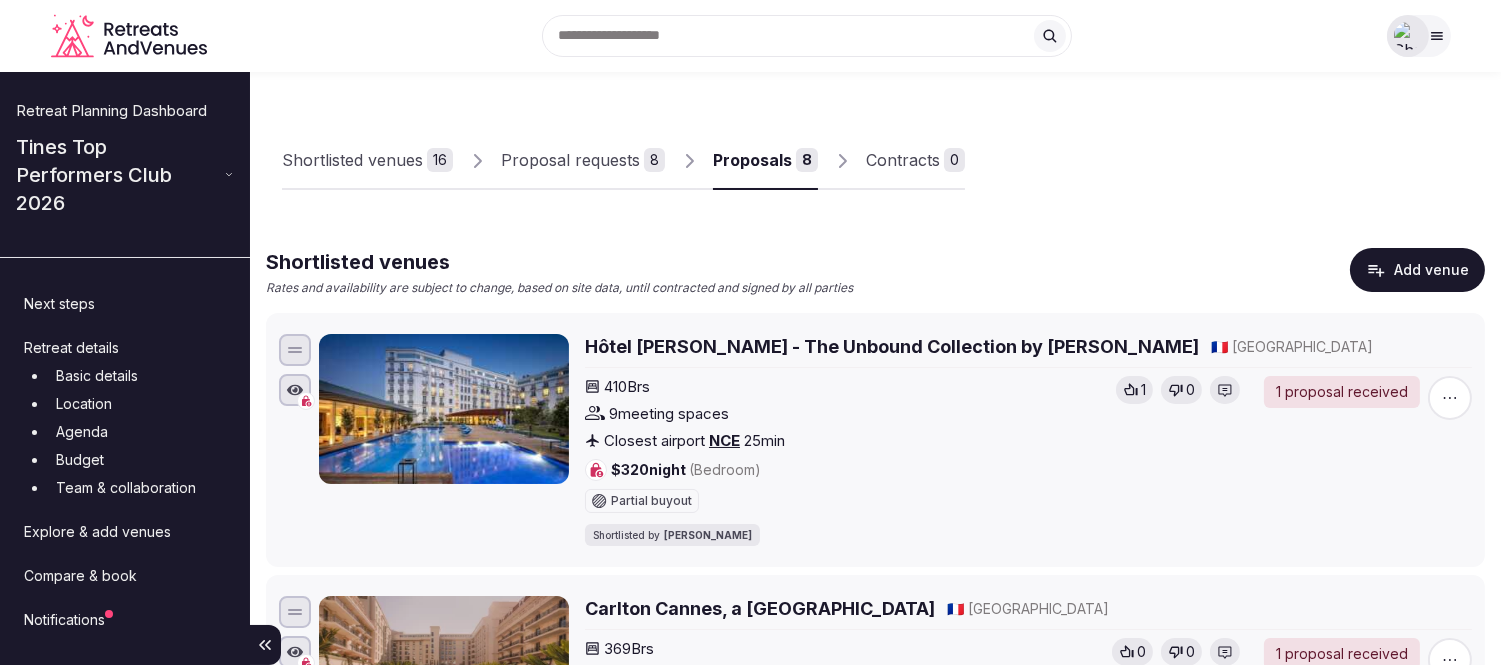 click on "Proposals" at bounding box center [752, 160] 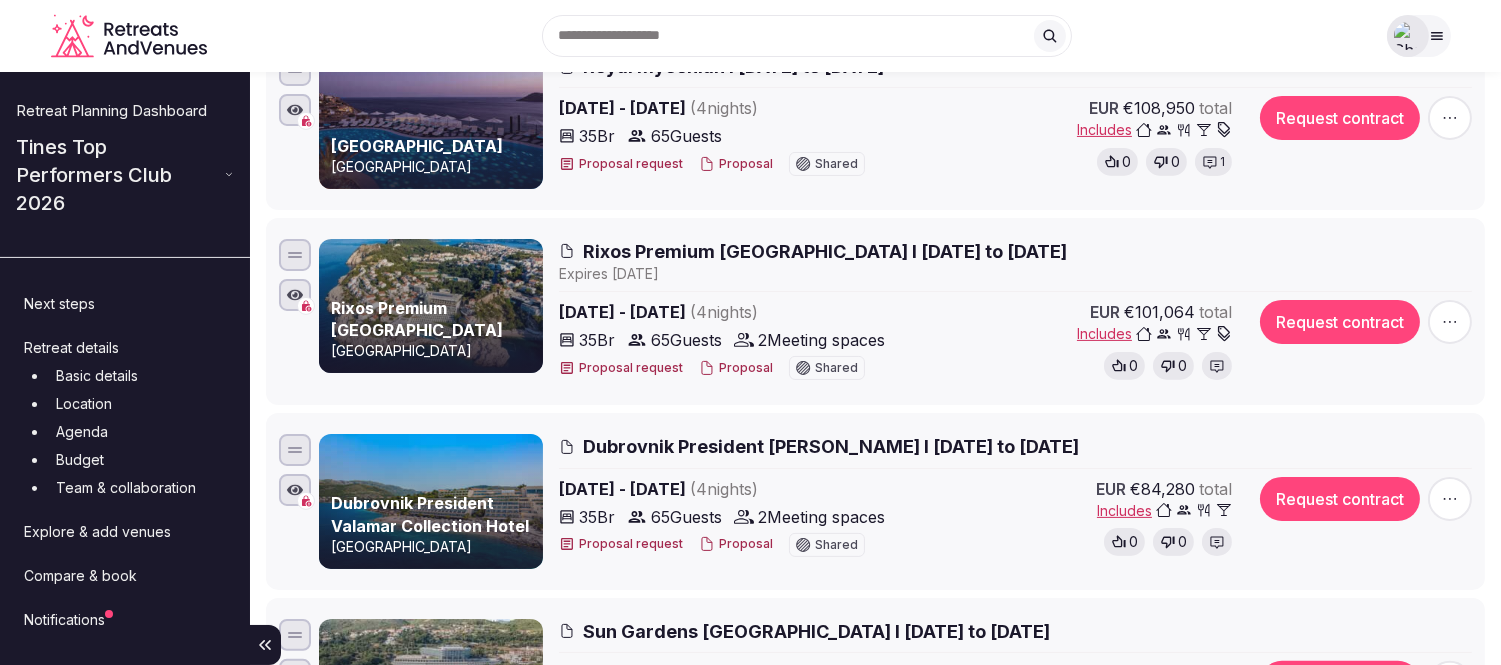 scroll, scrollTop: 1000, scrollLeft: 0, axis: vertical 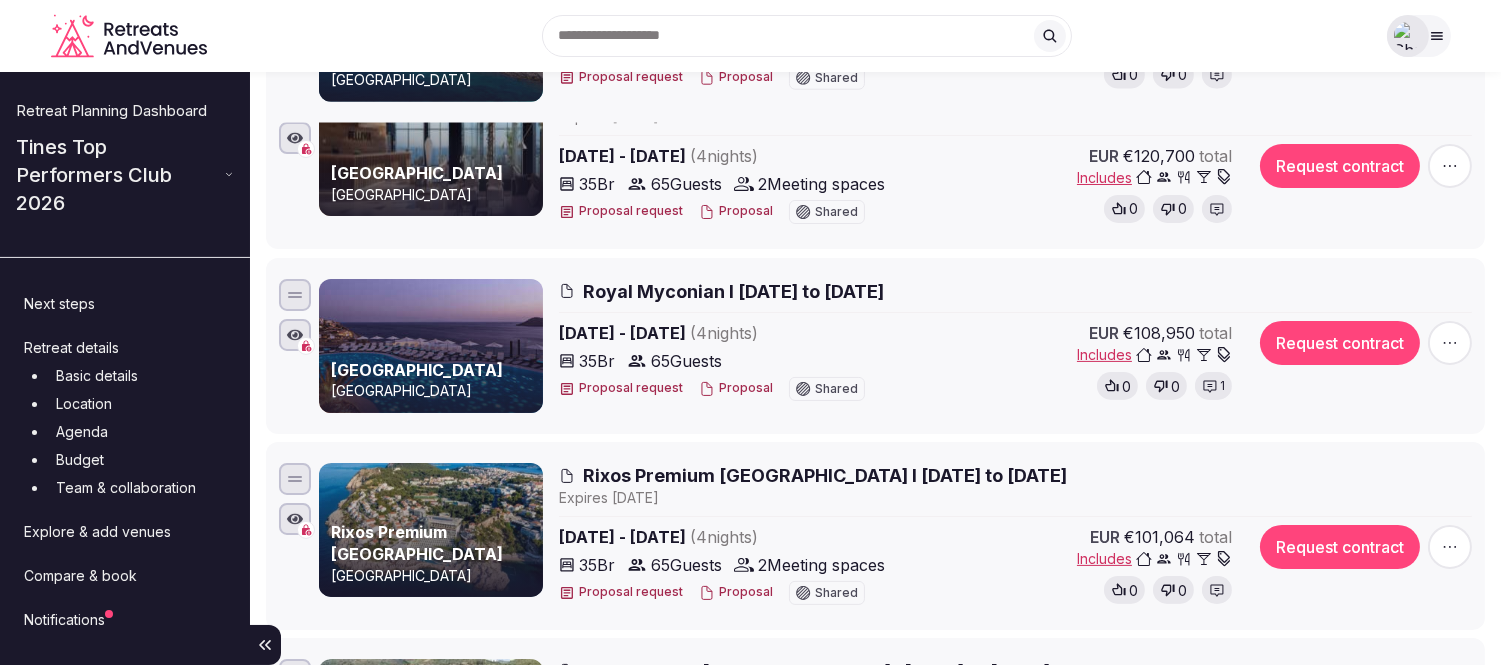 drag, startPoint x: 305, startPoint y: 503, endPoint x: 308, endPoint y: -5, distance: 508.00885 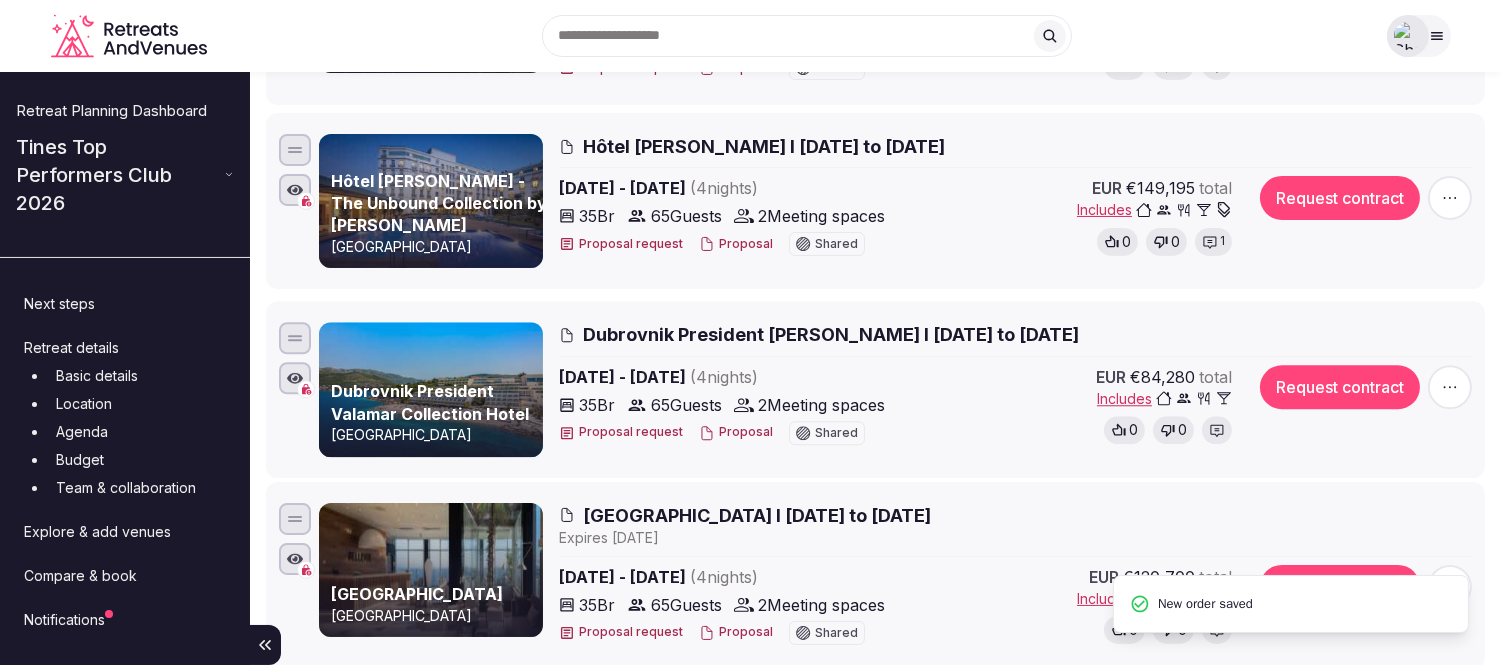 scroll, scrollTop: 444, scrollLeft: 0, axis: vertical 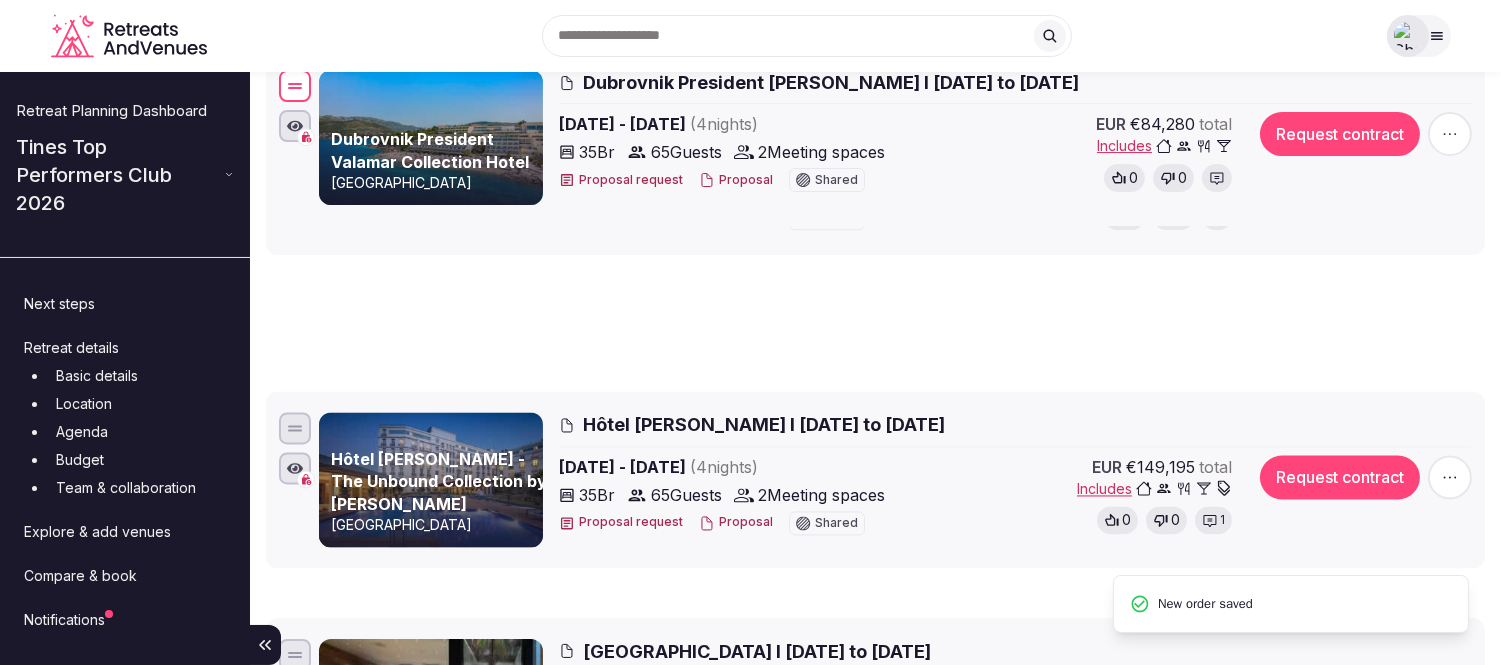 drag, startPoint x: 297, startPoint y: 441, endPoint x: 305, endPoint y: -22, distance: 463.06912 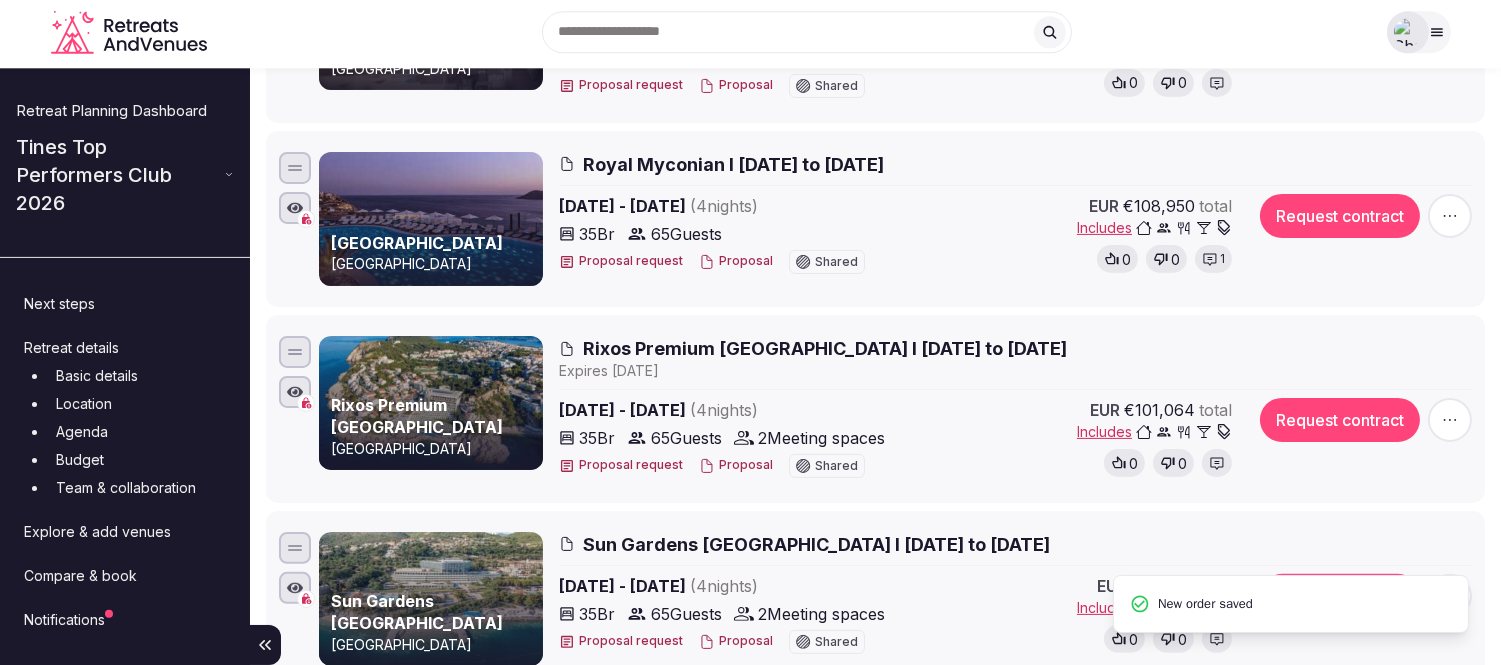 scroll, scrollTop: 1085, scrollLeft: 0, axis: vertical 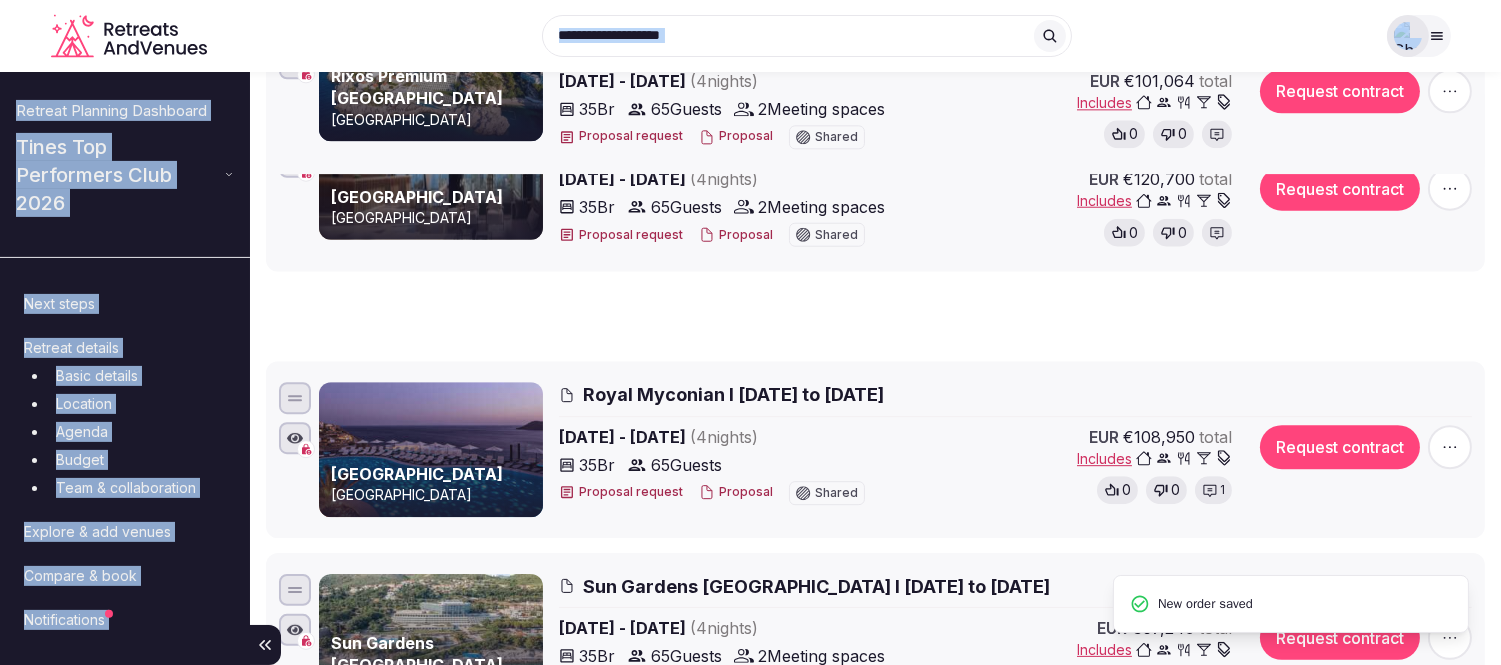drag, startPoint x: 302, startPoint y: 392, endPoint x: 307, endPoint y: 21, distance: 371.0337 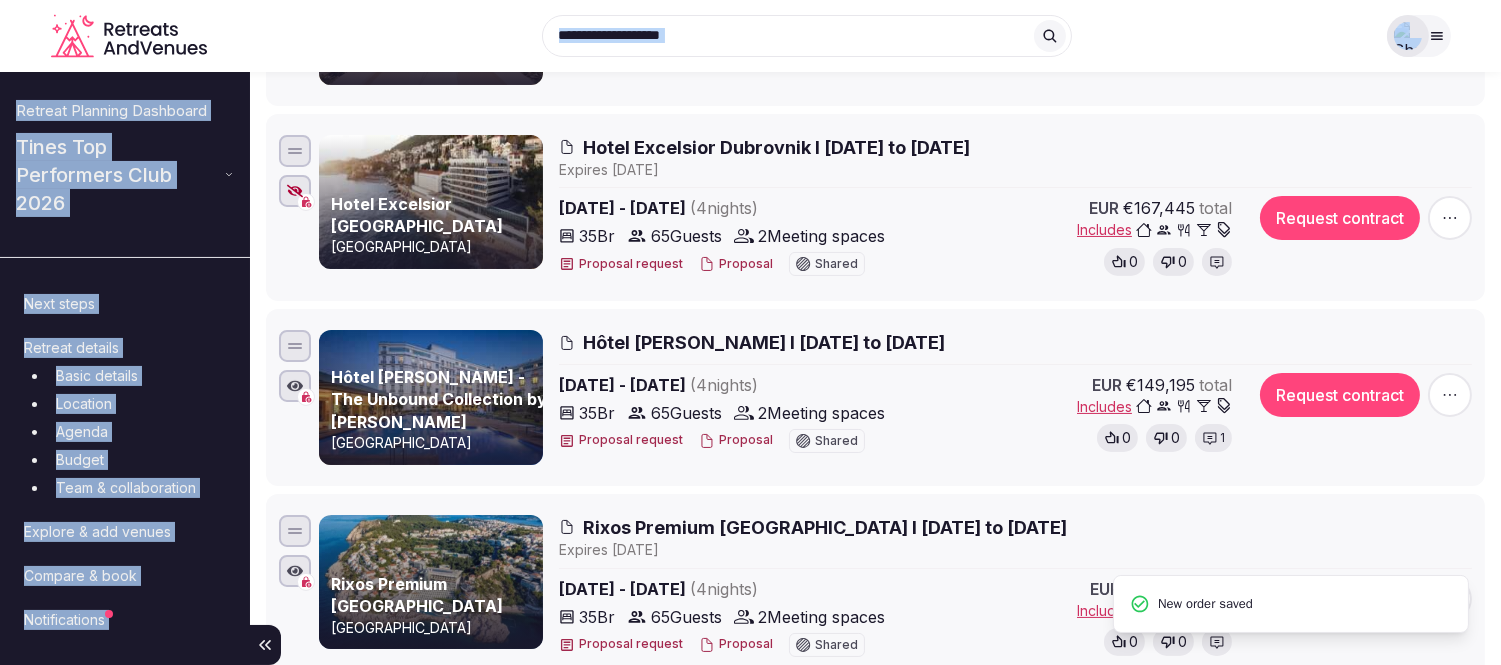 scroll, scrollTop: 530, scrollLeft: 0, axis: vertical 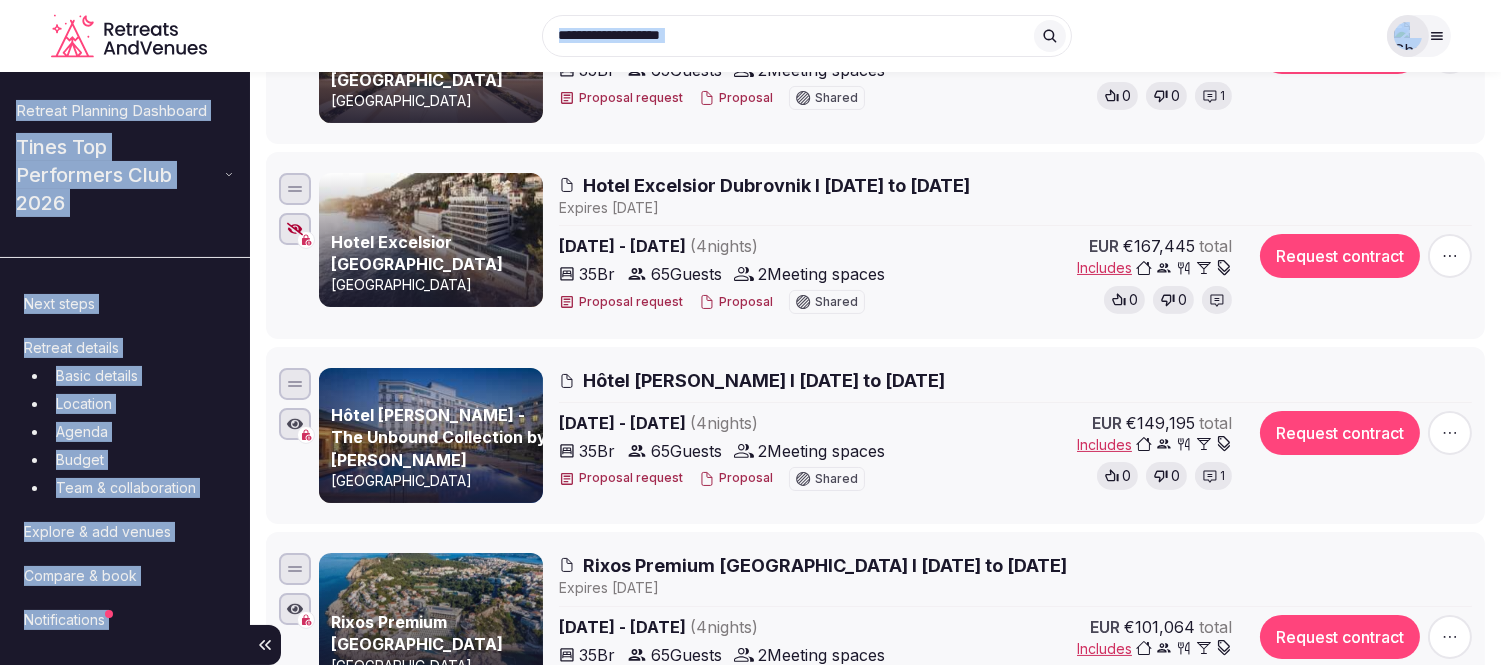 click on "Hôtel [PERSON_NAME] - The Unbound Collection by Hyatt France Hôtel [PERSON_NAME] I [DATE] to [DATE] [DATE] - [DATE] ( 4  night s ) 35  Br 65  Guests 2  Meeting spaces Proposal request Proposal Shared EUR €149,195 total Includes 0 0 1 Request contract" at bounding box center (875, 435) 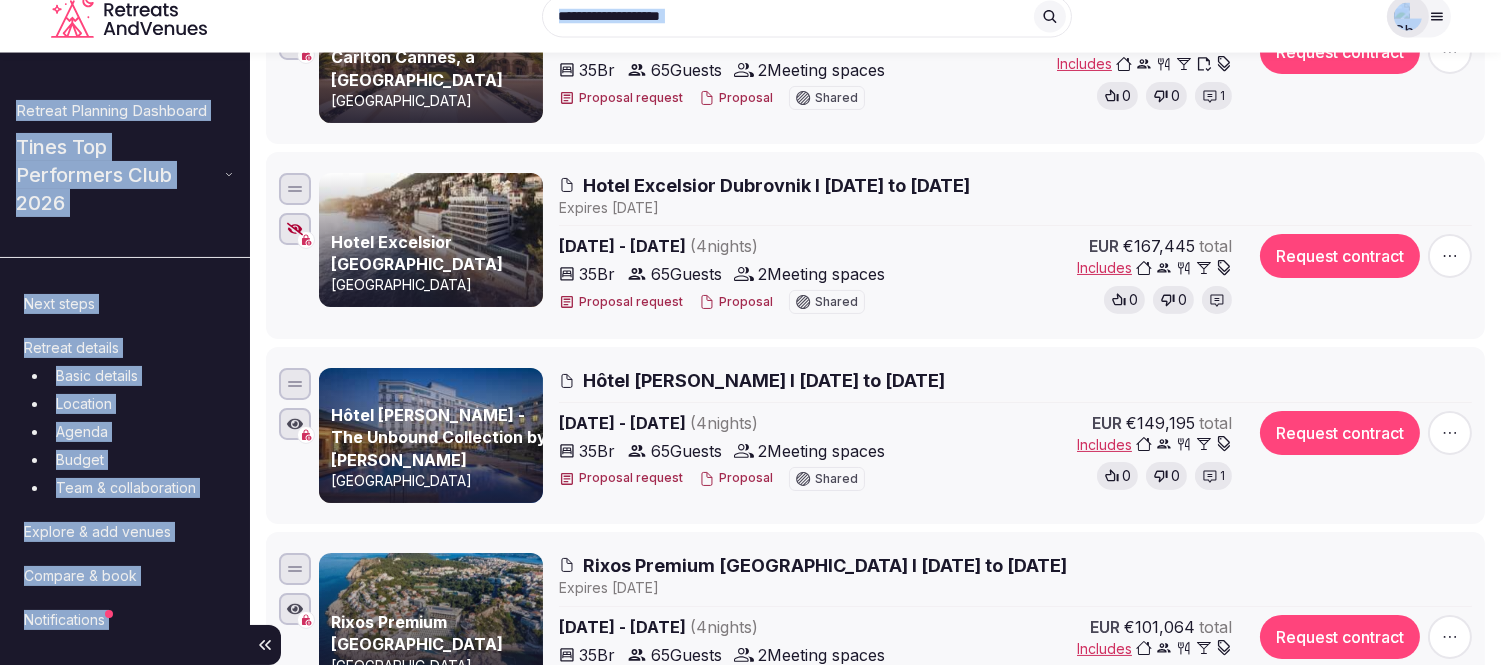 scroll, scrollTop: 641, scrollLeft: 0, axis: vertical 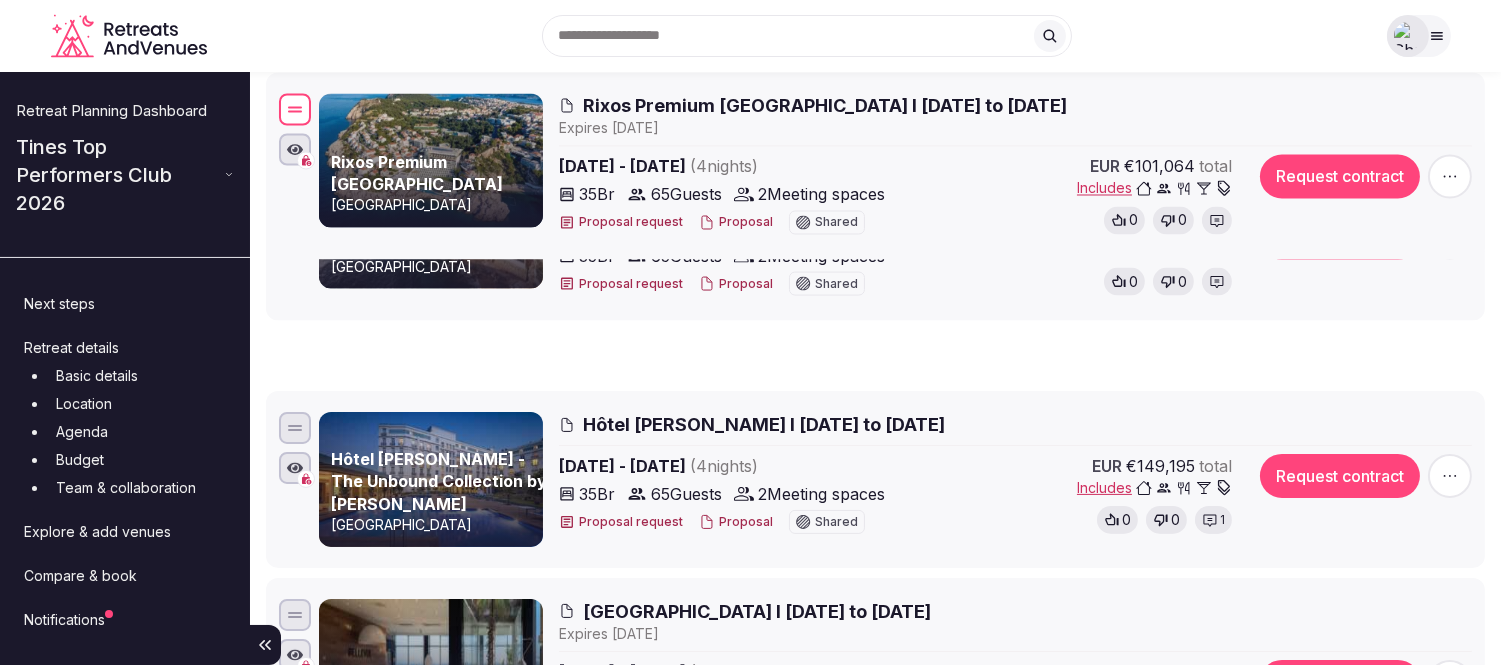 drag, startPoint x: 297, startPoint y: 412, endPoint x: 270, endPoint y: 102, distance: 311.17358 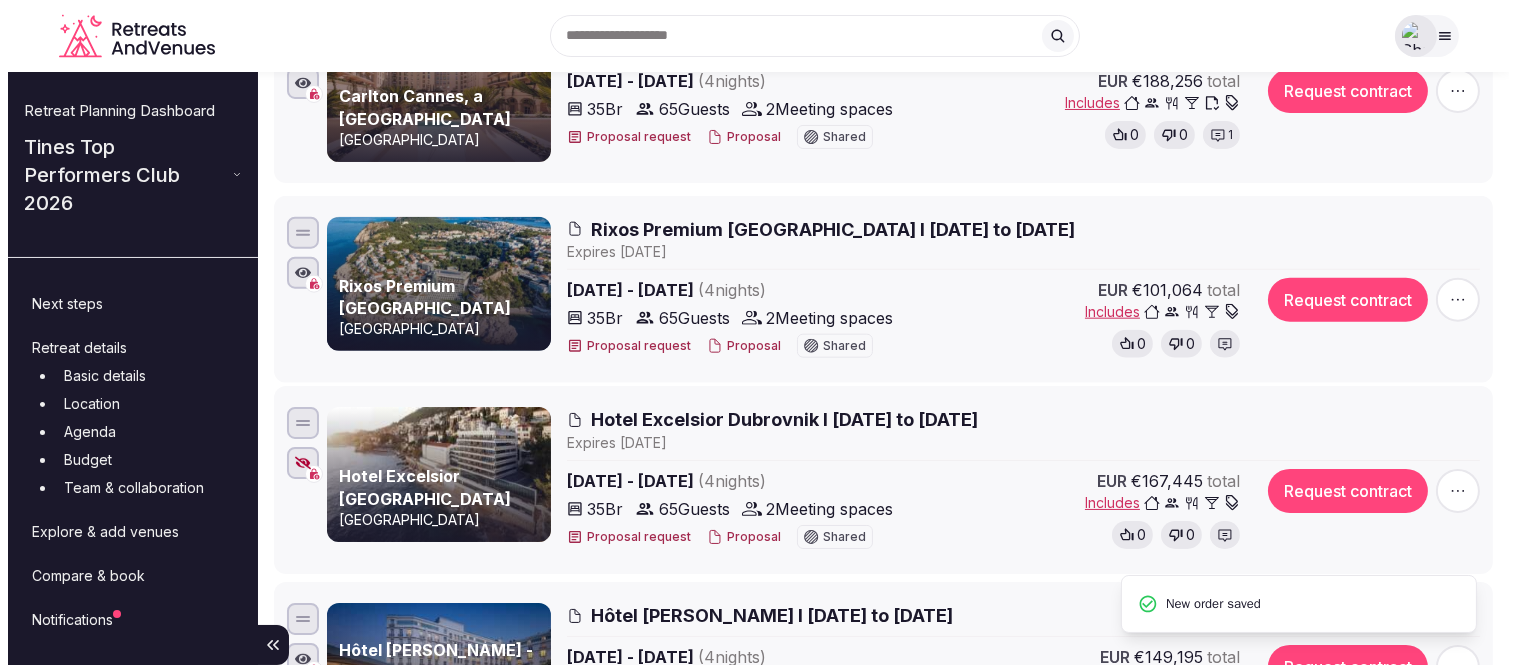 scroll, scrollTop: 235, scrollLeft: 0, axis: vertical 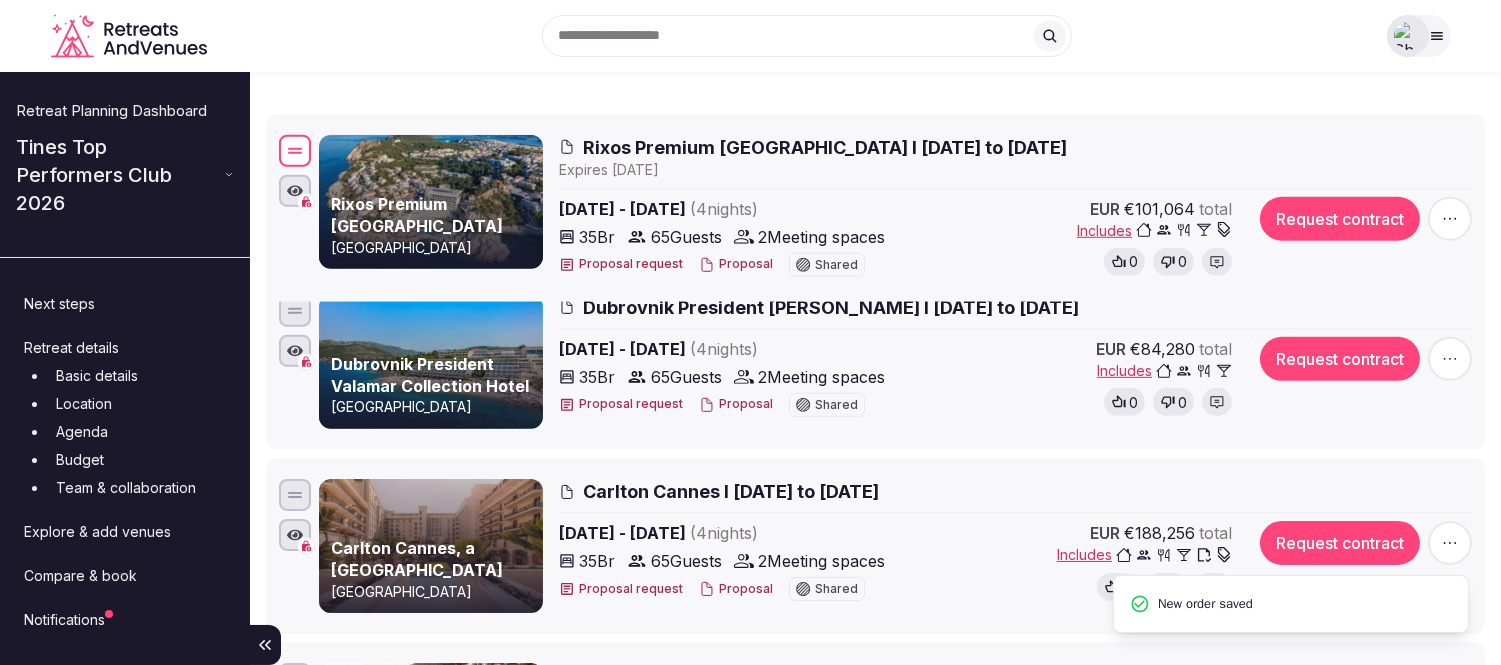 drag, startPoint x: 303, startPoint y: 474, endPoint x: 308, endPoint y: 141, distance: 333.03754 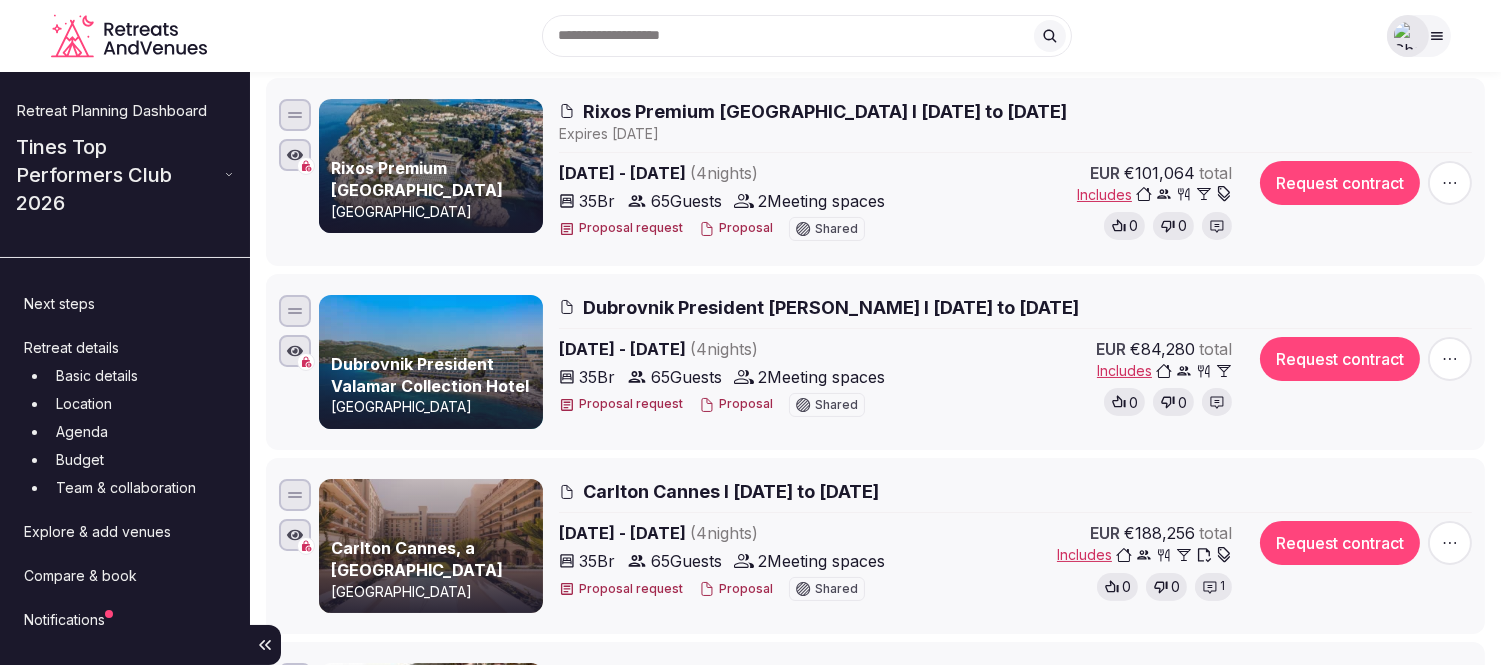 click on "Proposal" at bounding box center [736, 228] 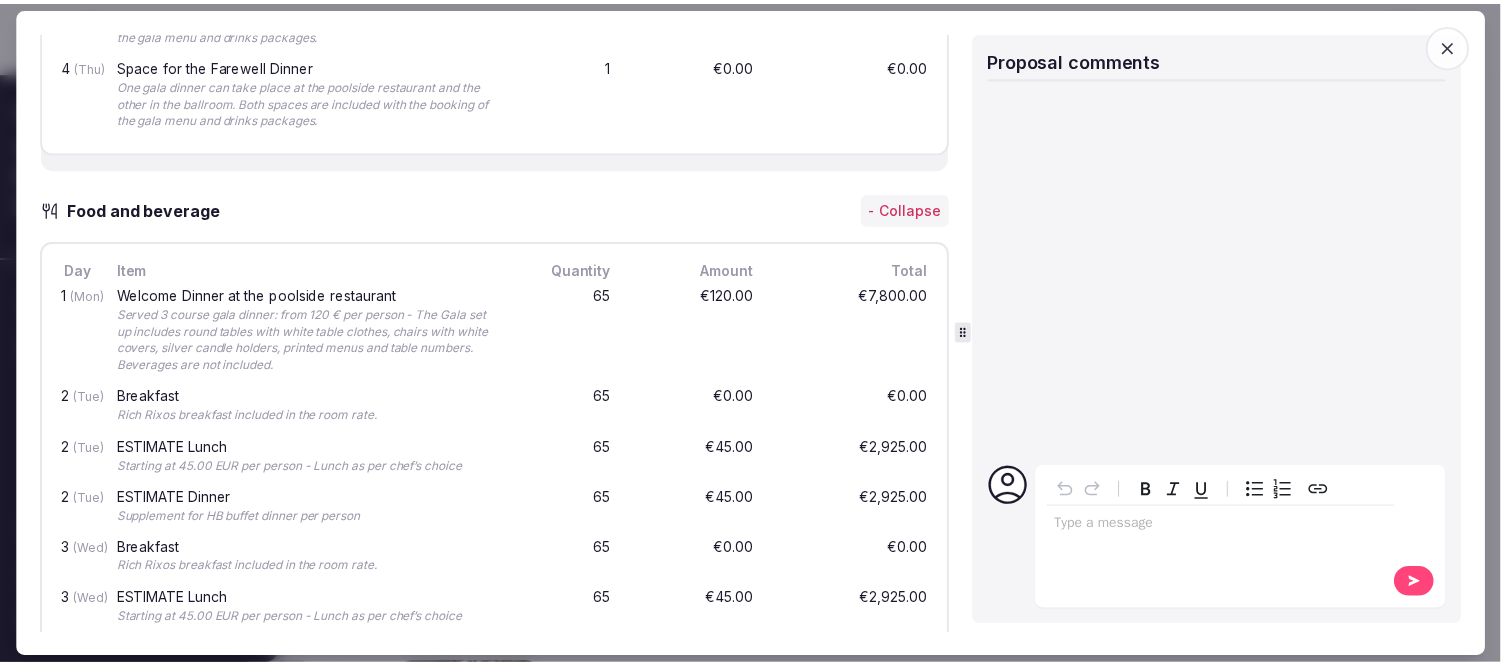 scroll, scrollTop: 1333, scrollLeft: 0, axis: vertical 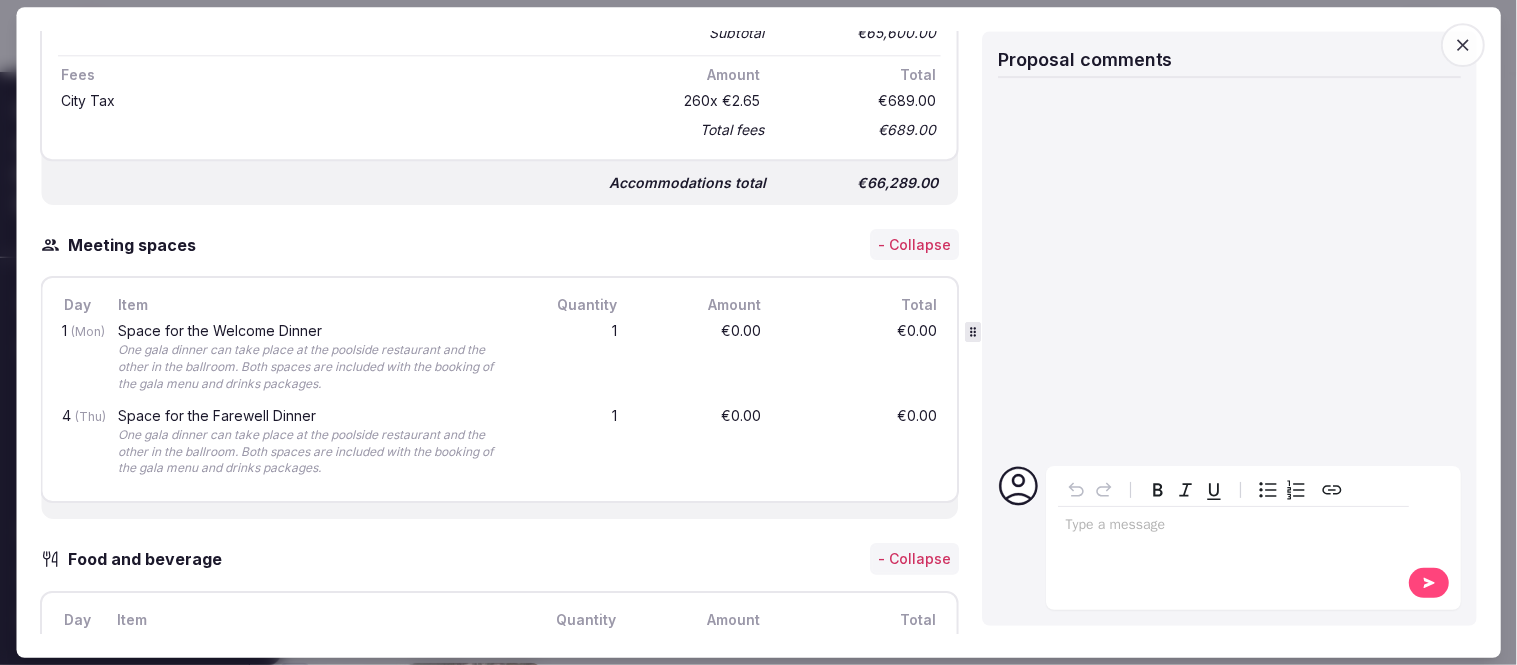 click 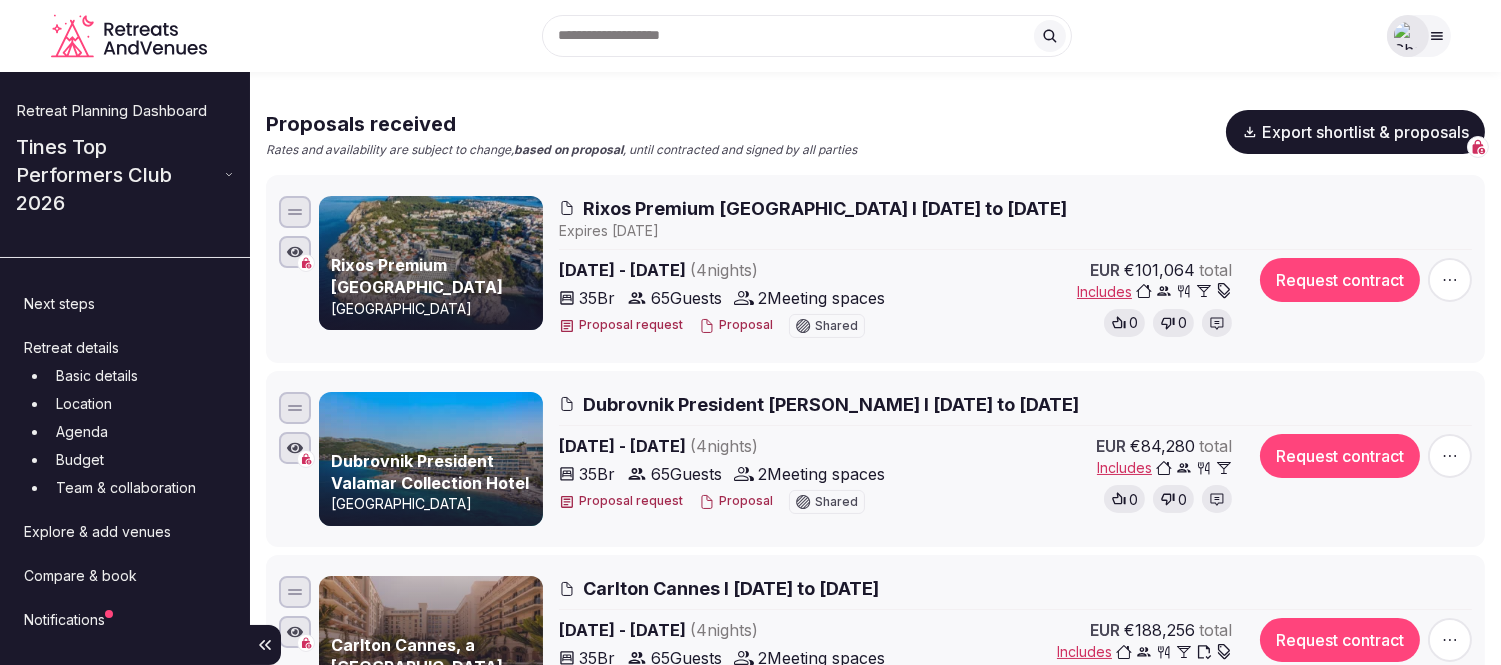 scroll, scrollTop: 0, scrollLeft: 0, axis: both 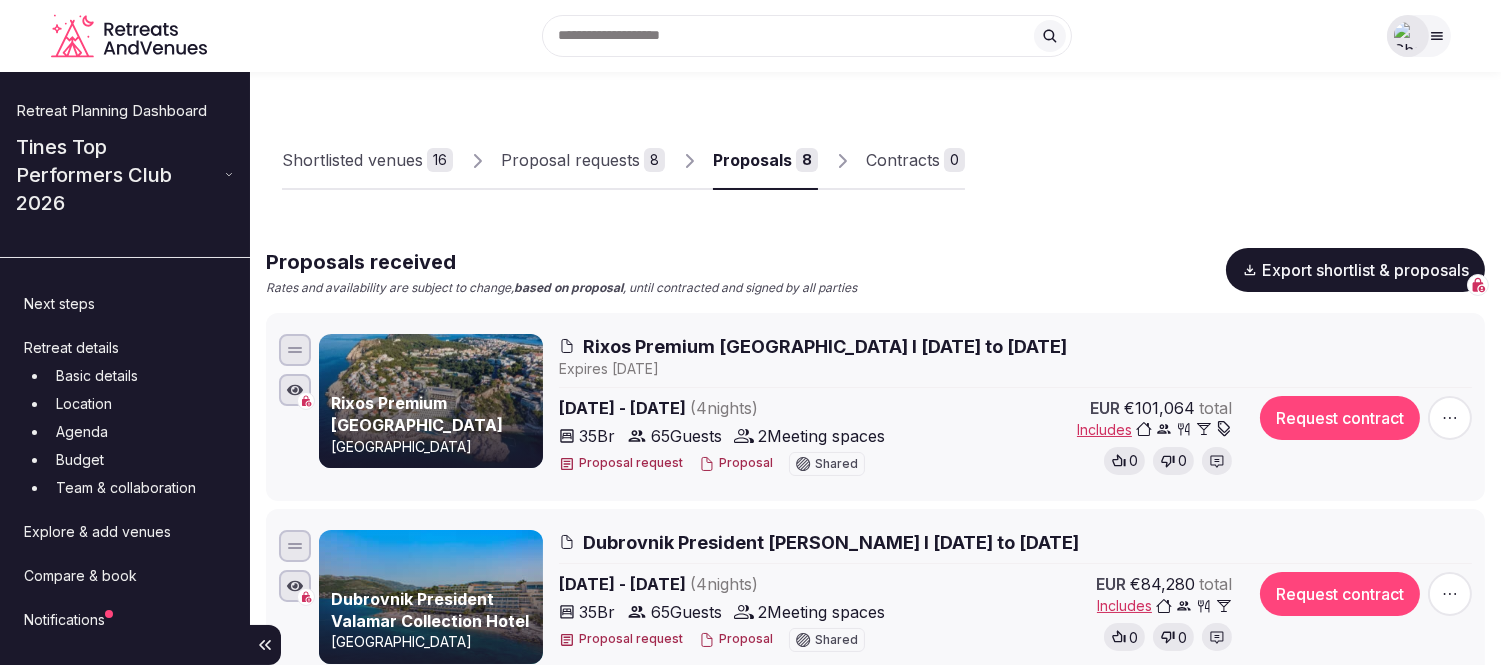 click on "Proposals" at bounding box center (752, 160) 